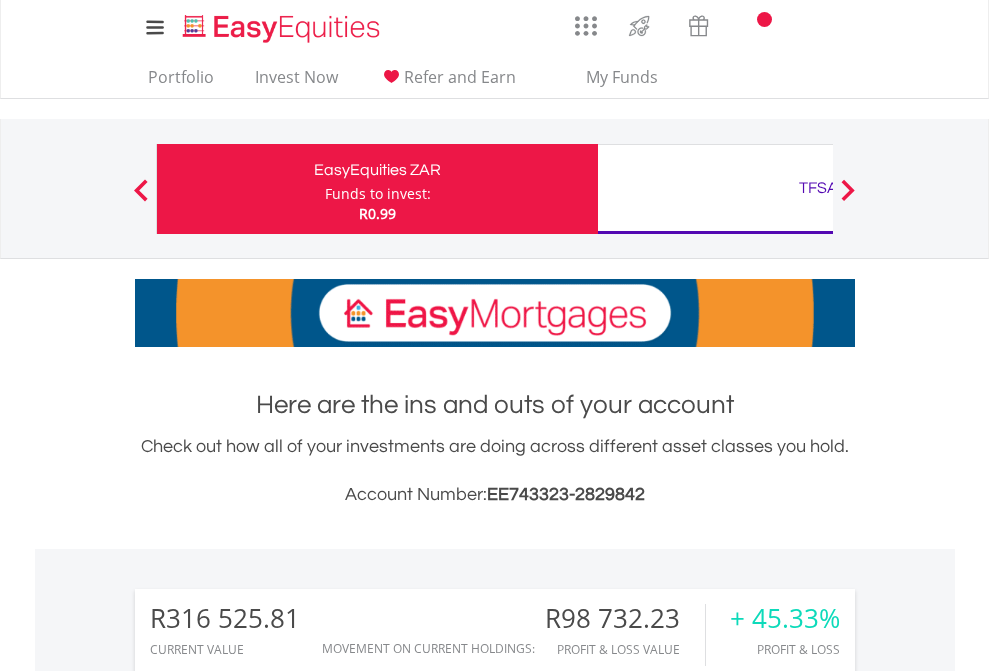 scroll, scrollTop: 0, scrollLeft: 0, axis: both 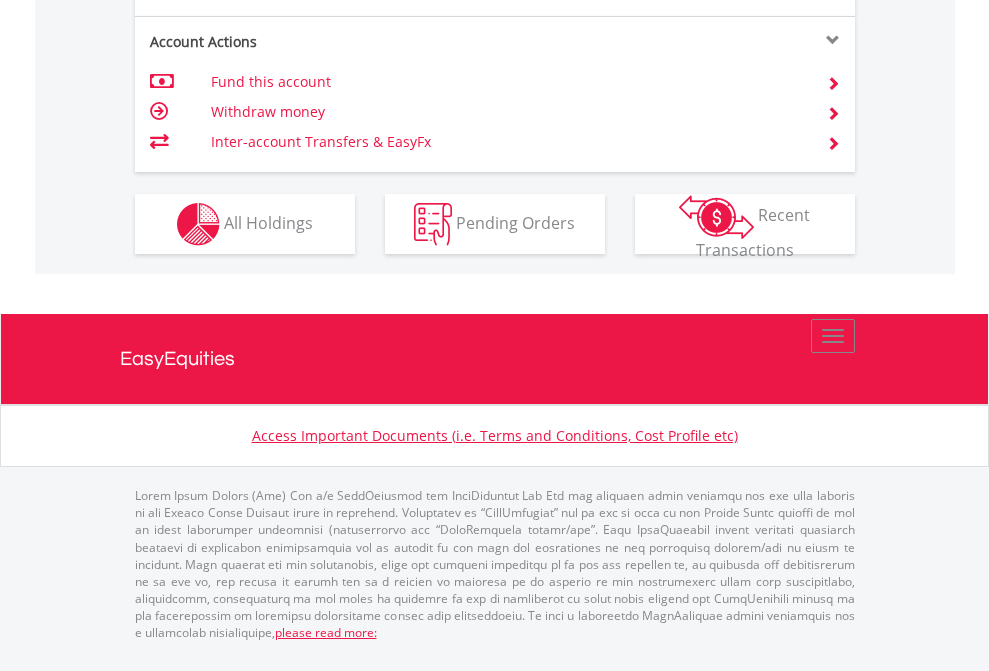 click on "Investment types" at bounding box center (706, -337) 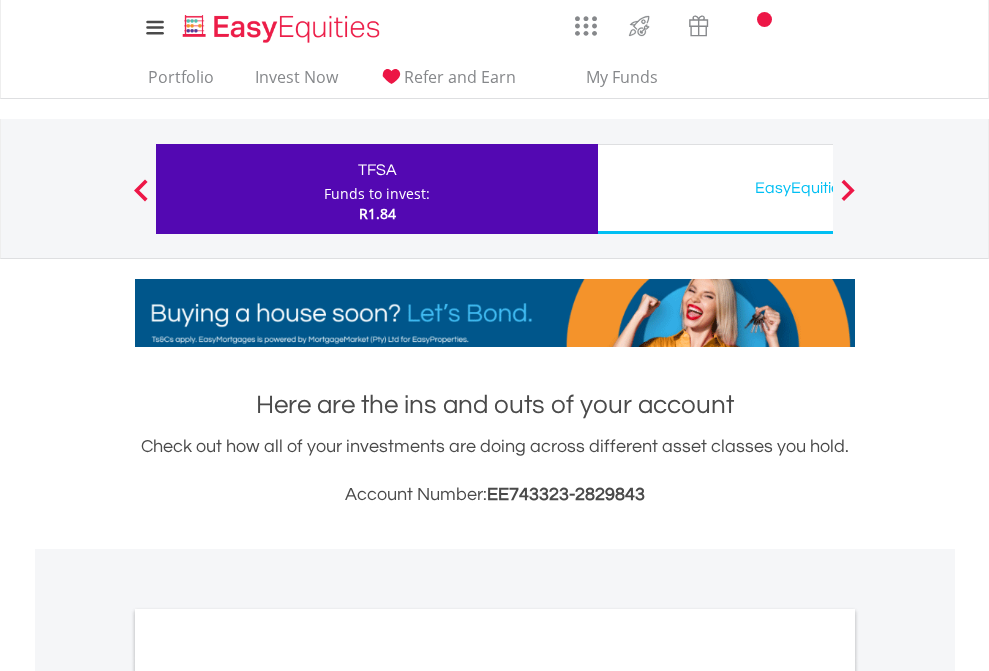 scroll, scrollTop: 0, scrollLeft: 0, axis: both 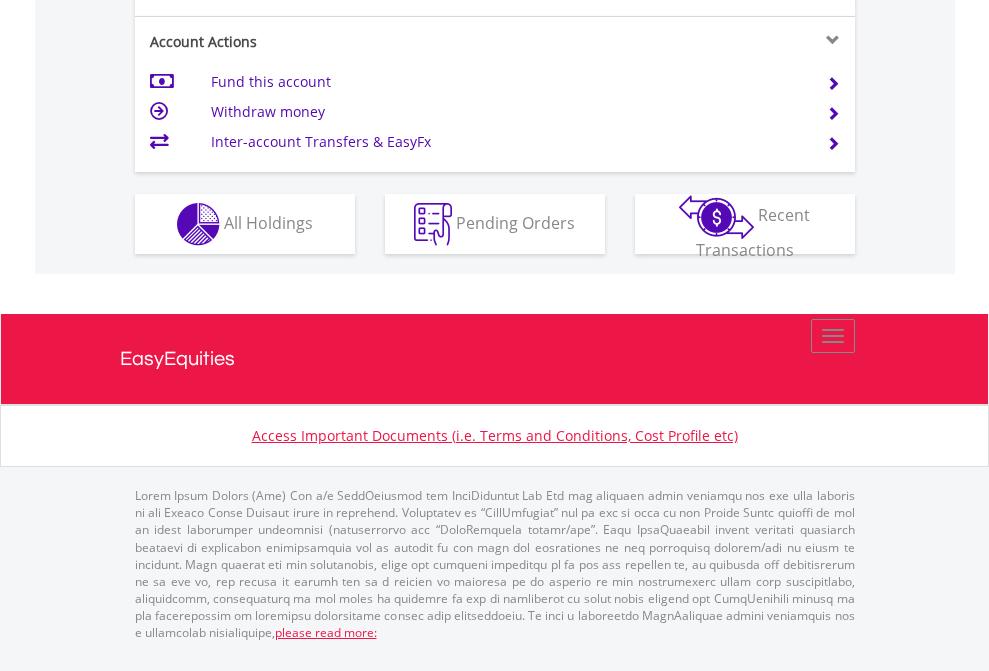 click on "Investment types" at bounding box center [706, -337] 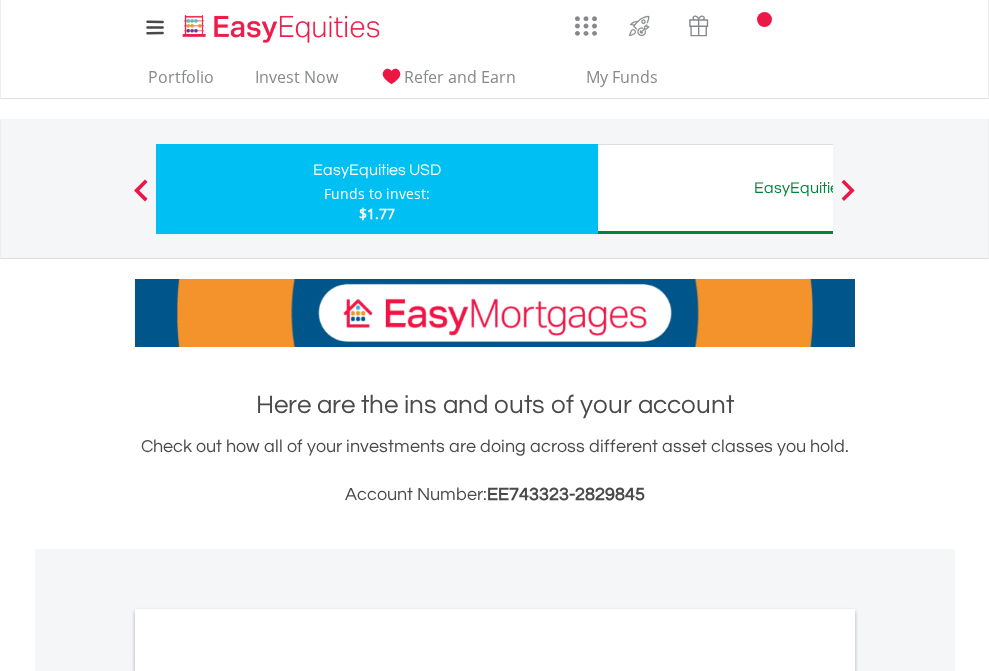 scroll, scrollTop: 0, scrollLeft: 0, axis: both 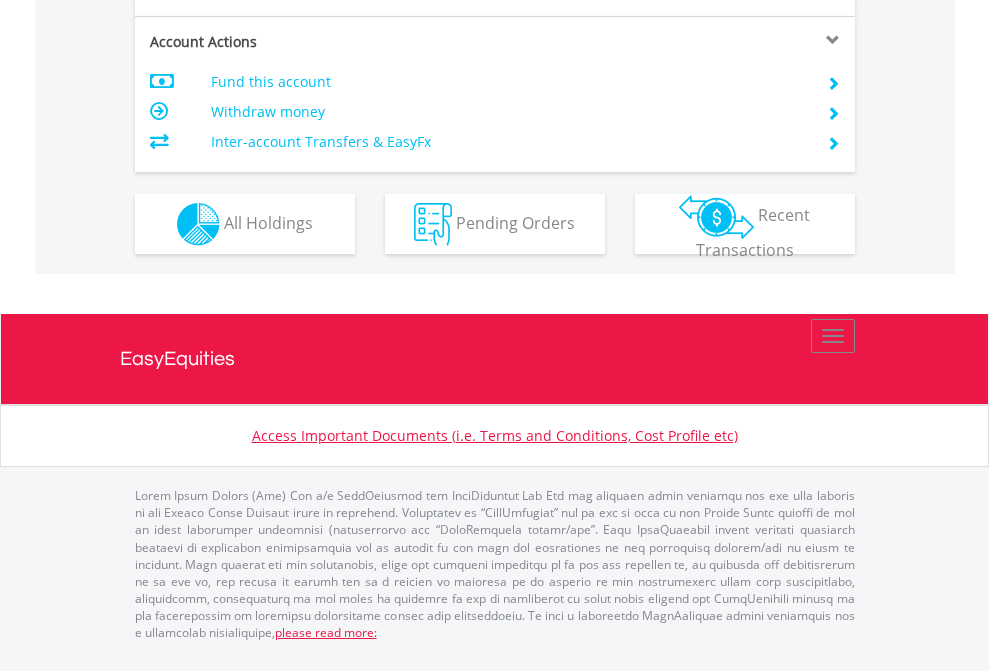 click on "Investment types" at bounding box center (706, -337) 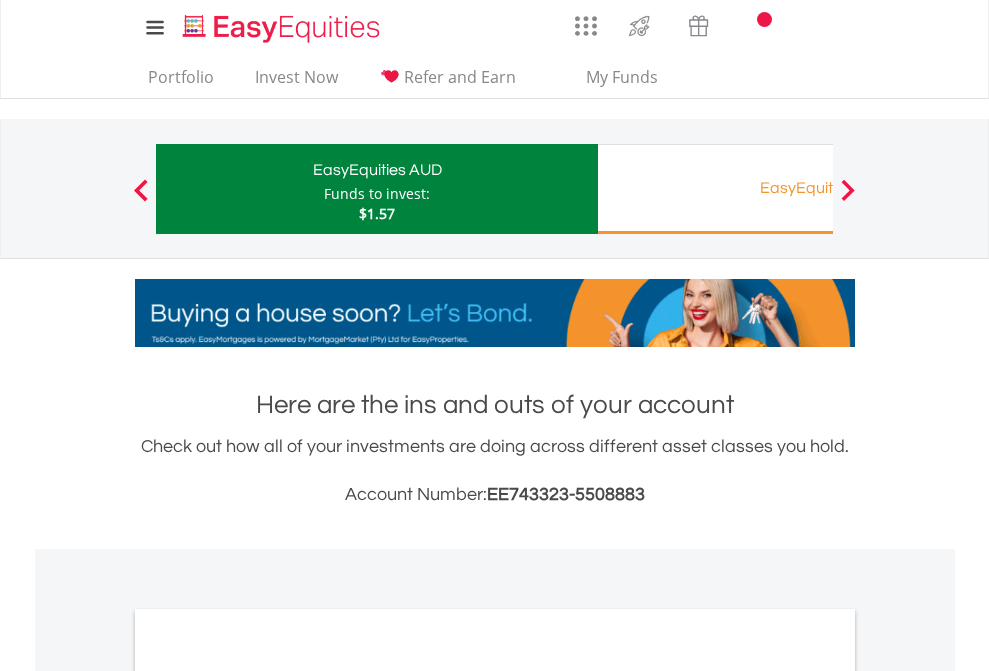 scroll, scrollTop: 0, scrollLeft: 0, axis: both 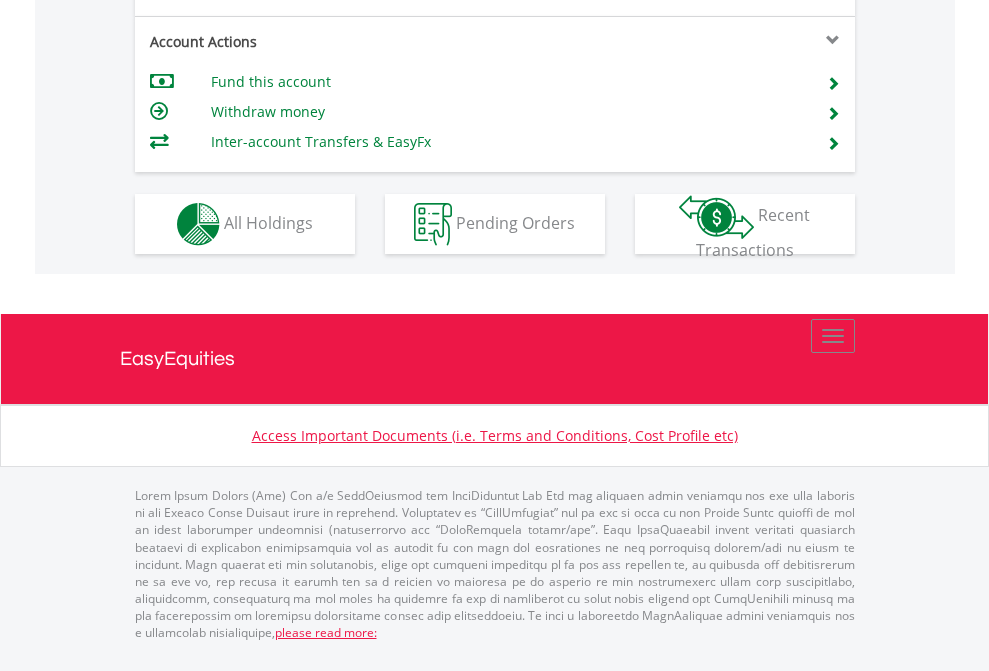 click on "Investment types" at bounding box center [706, -337] 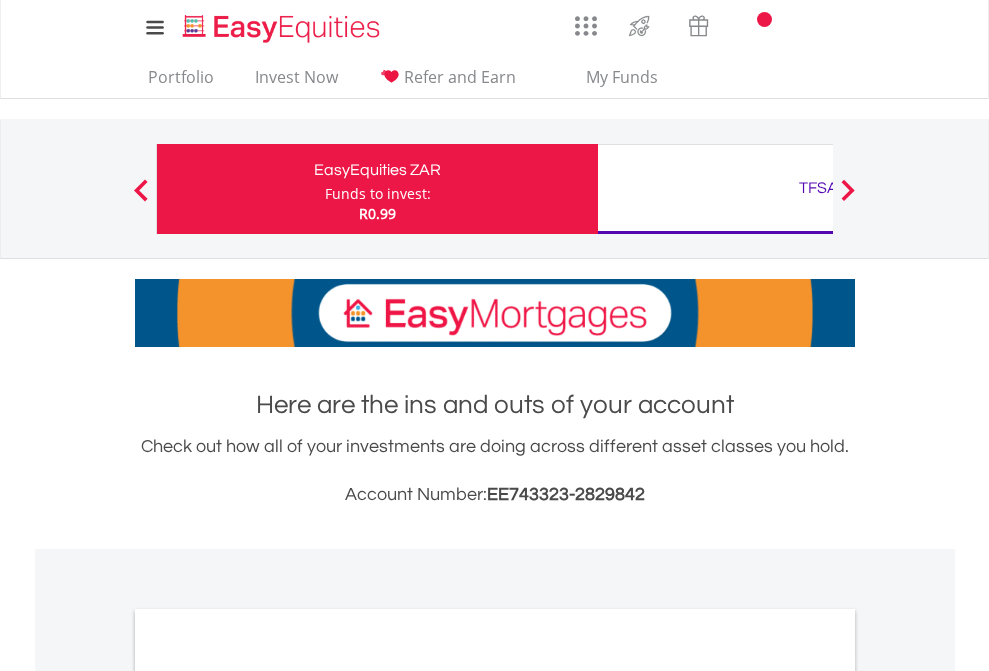 scroll, scrollTop: 0, scrollLeft: 0, axis: both 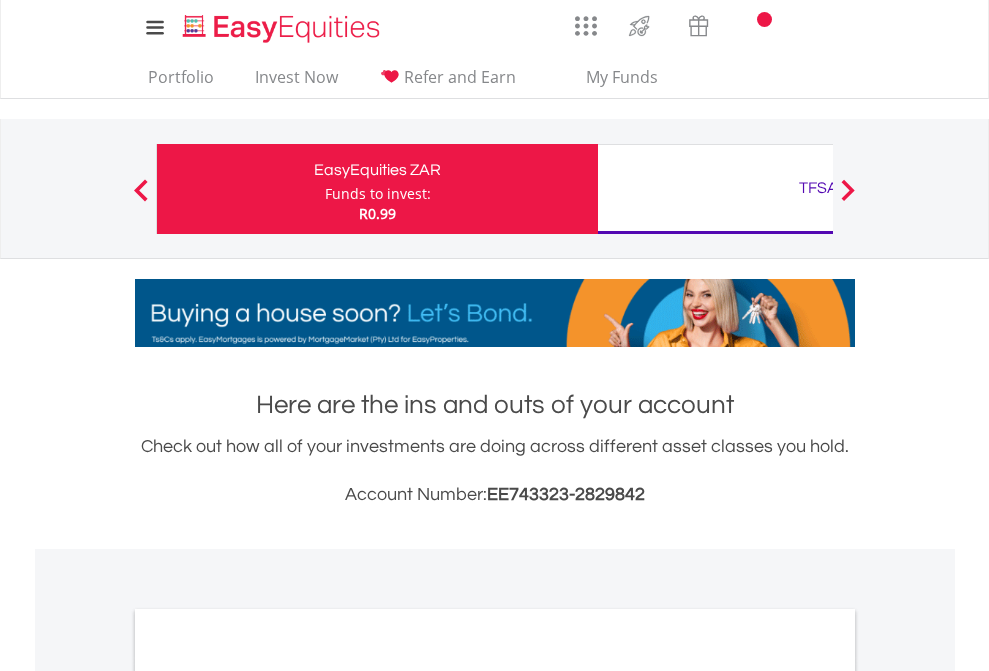 click on "All Holdings" at bounding box center [268, 1096] 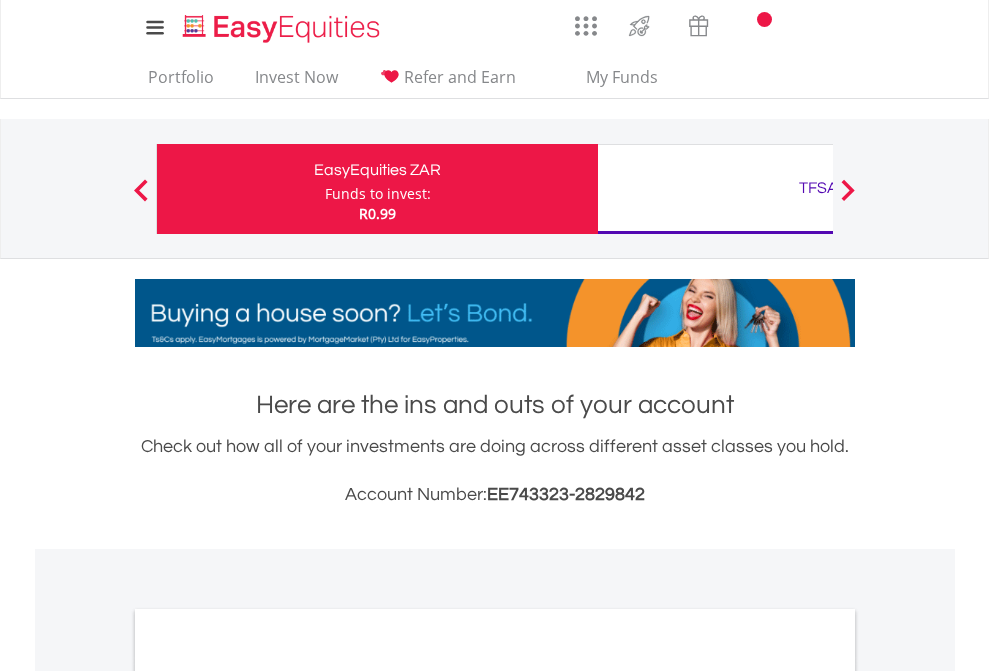 scroll, scrollTop: 1202, scrollLeft: 0, axis: vertical 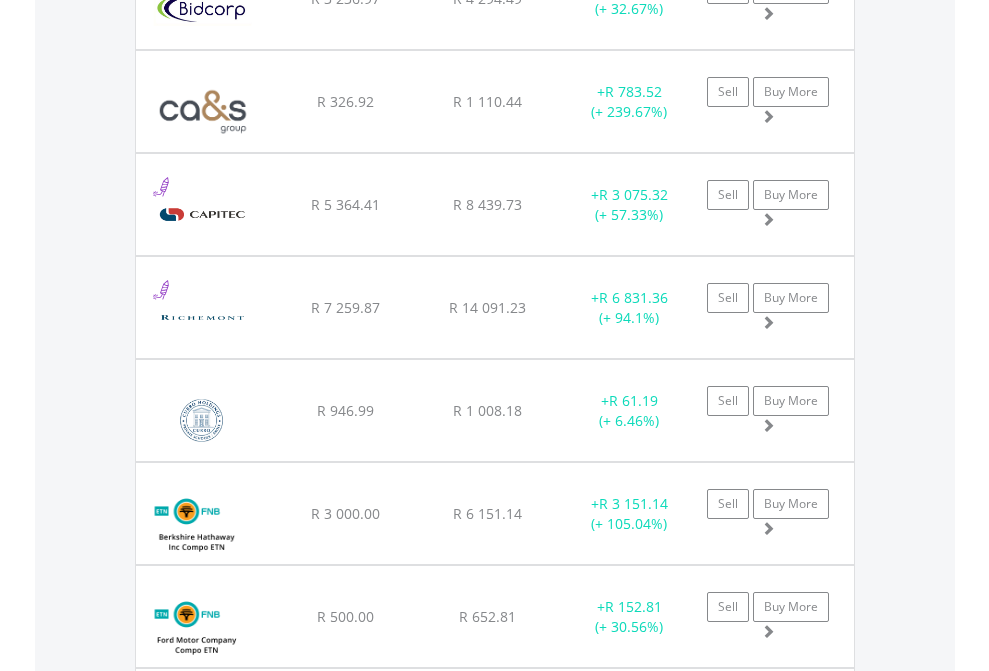 click on "TFSA" at bounding box center [818, -2116] 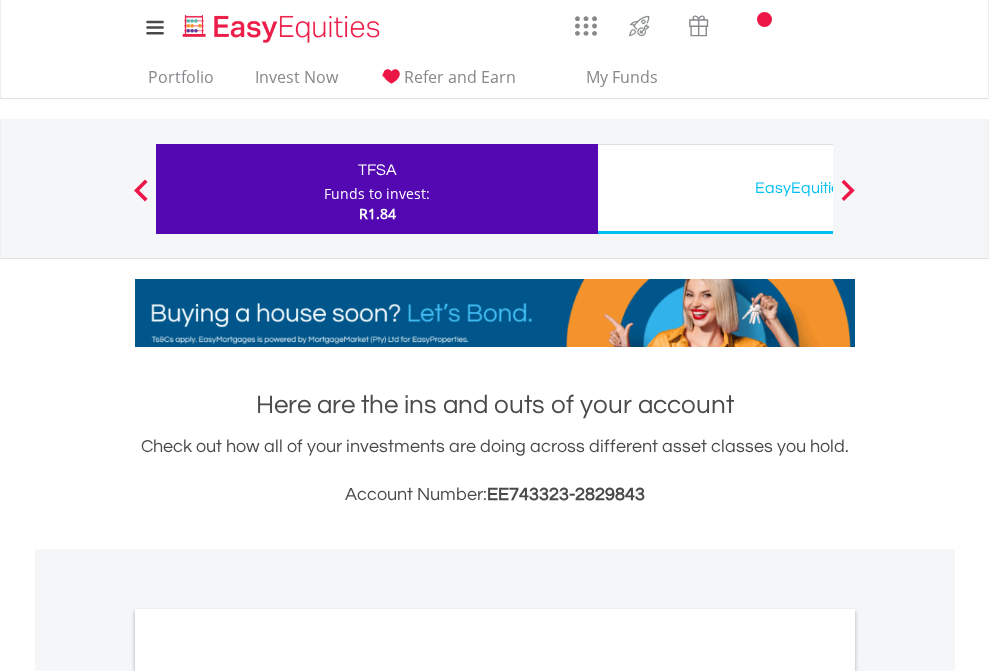 scroll, scrollTop: 1202, scrollLeft: 0, axis: vertical 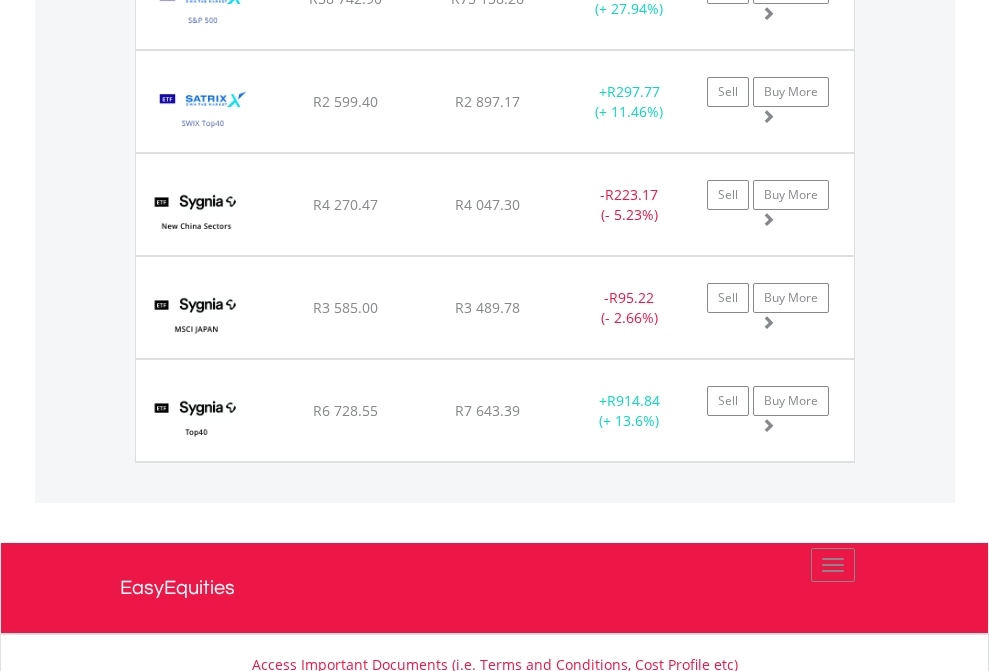 click on "EasyEquities USD" at bounding box center [818, -2036] 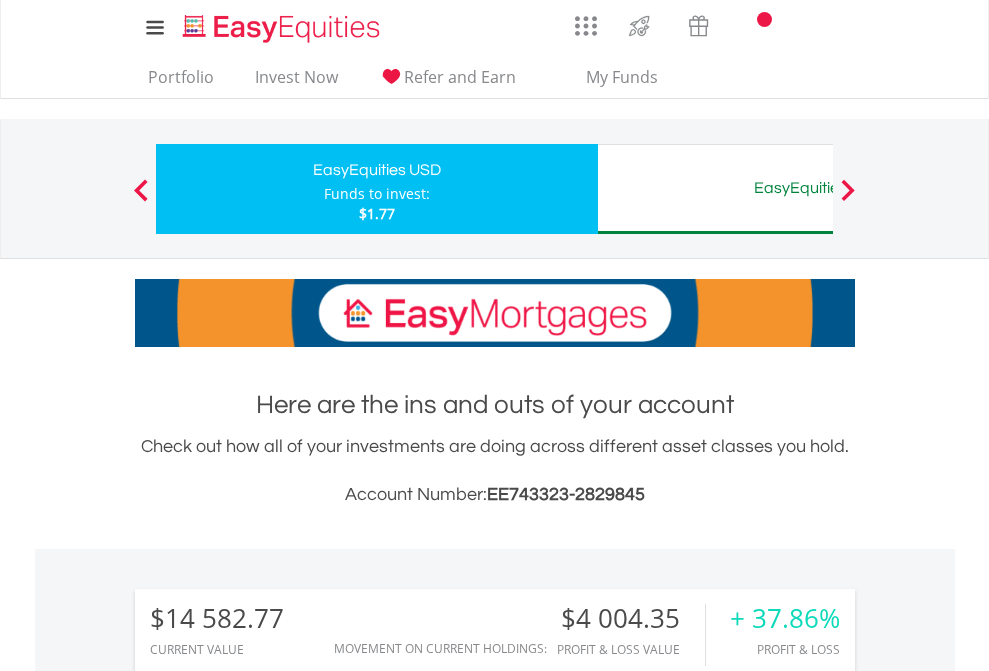 scroll, scrollTop: 1202, scrollLeft: 0, axis: vertical 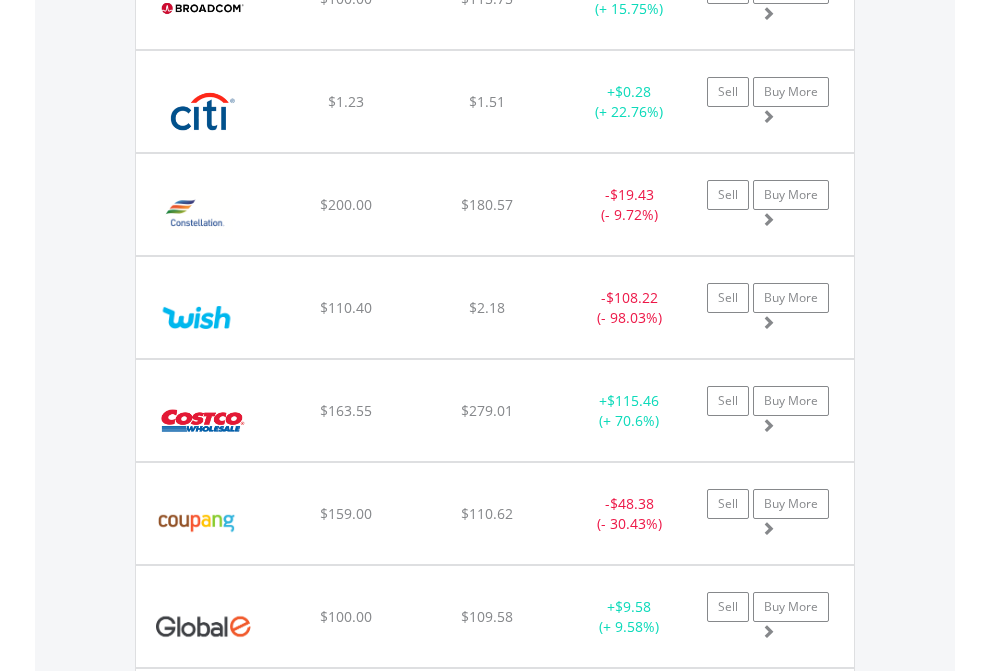 click on "EasyEquities AUD" at bounding box center (818, -2076) 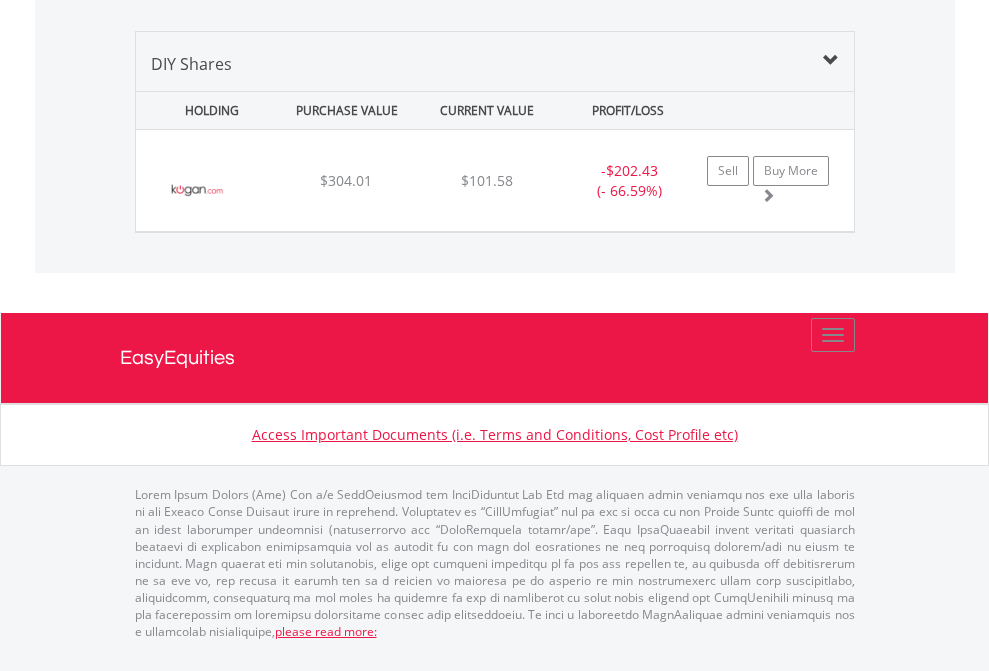 scroll, scrollTop: 2225, scrollLeft: 0, axis: vertical 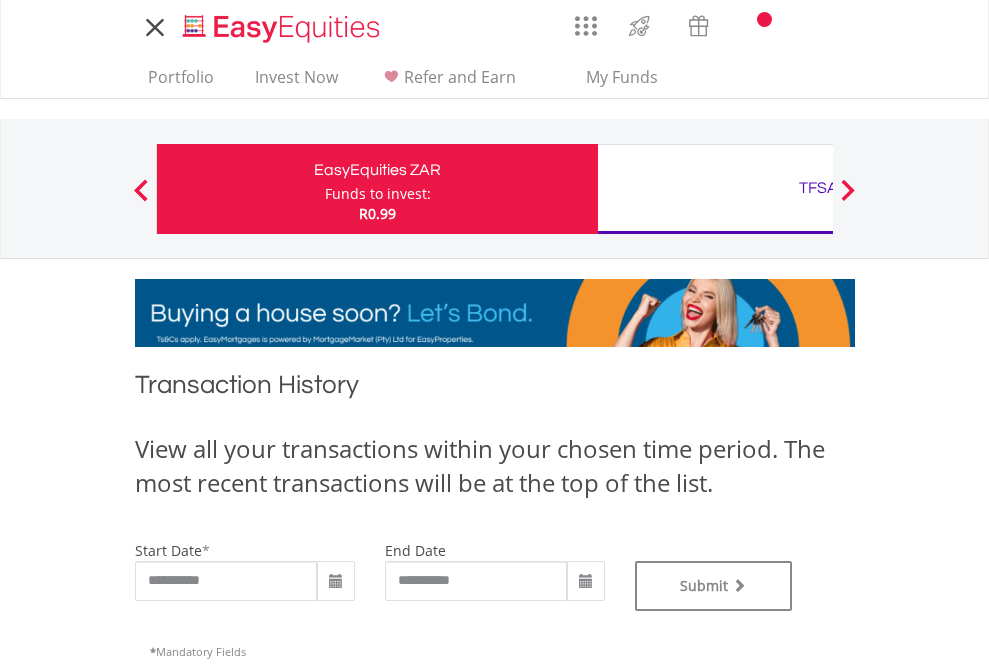 type on "**********" 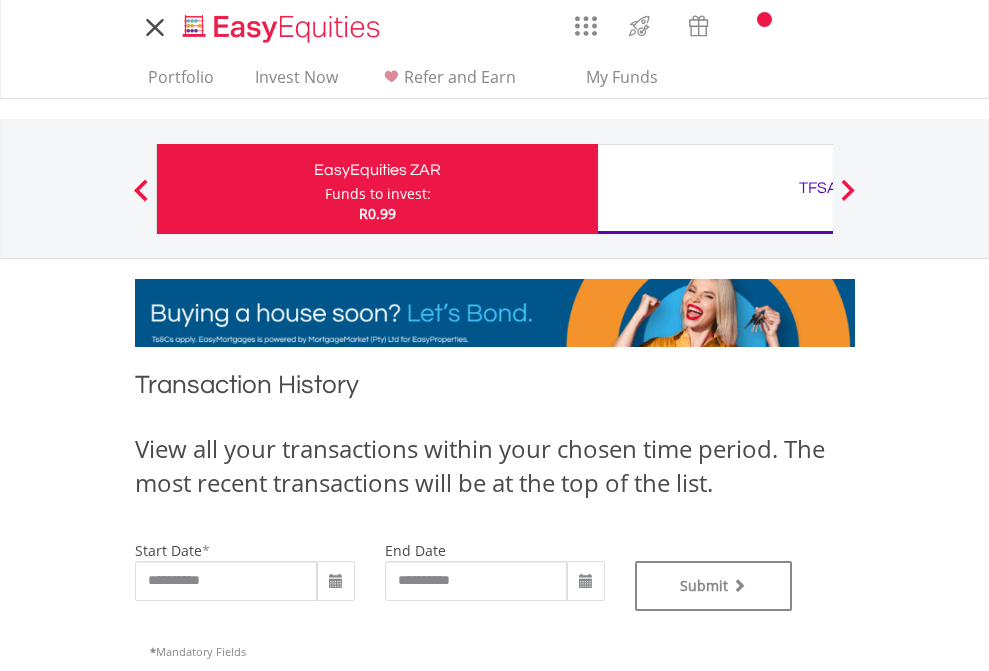 scroll, scrollTop: 0, scrollLeft: 0, axis: both 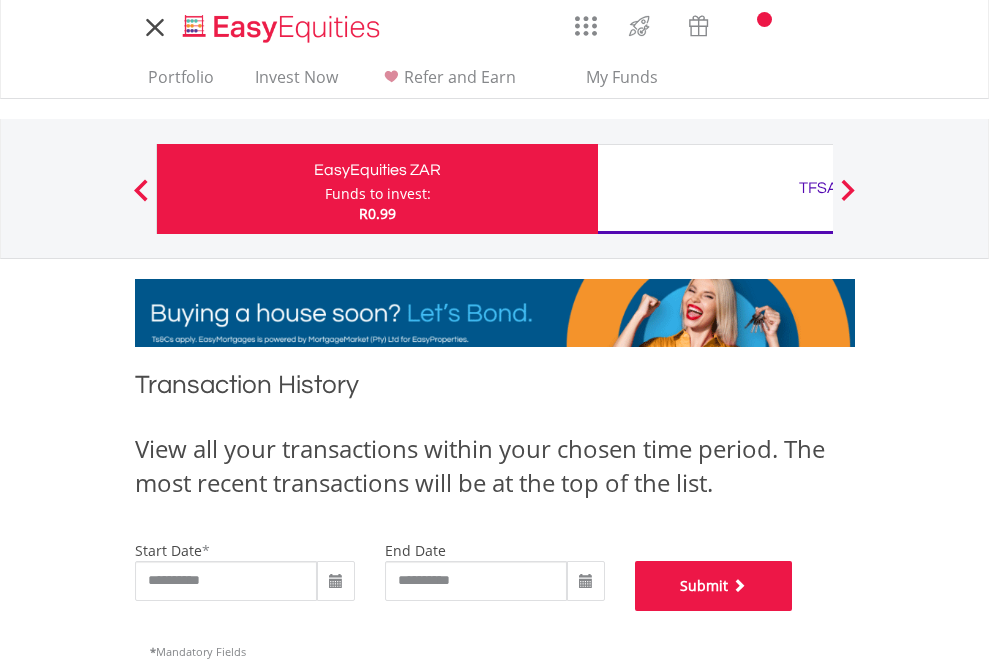 click on "Submit" at bounding box center [714, 586] 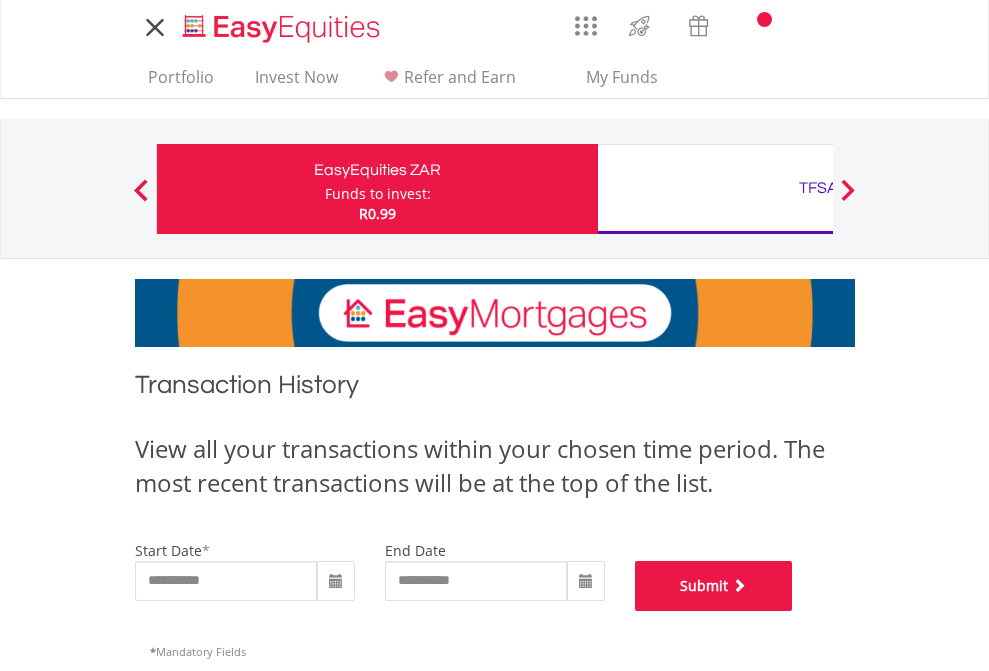 scroll, scrollTop: 811, scrollLeft: 0, axis: vertical 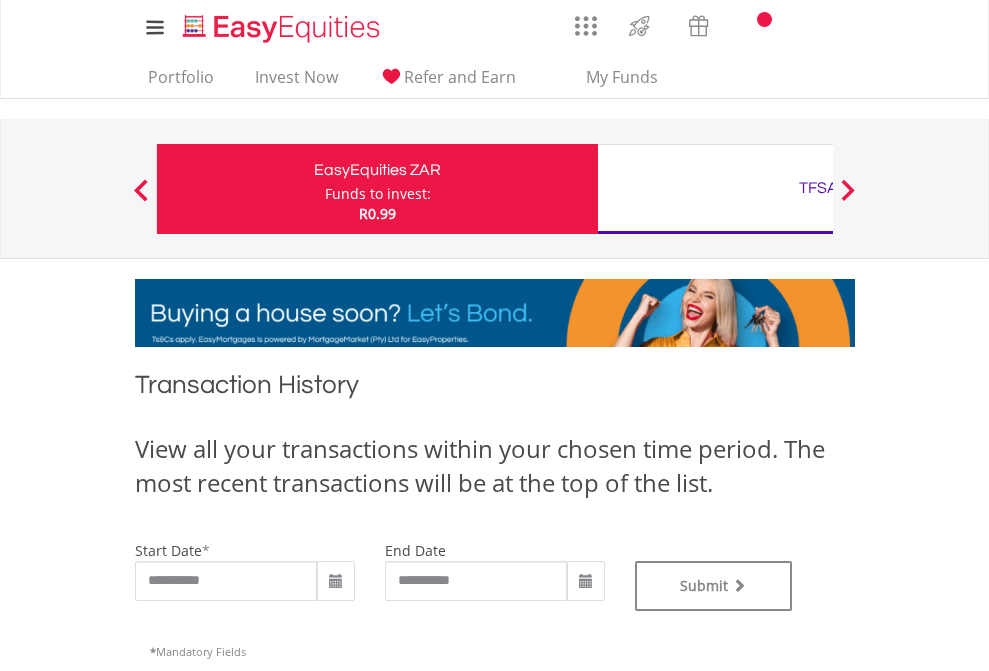 click on "TFSA" at bounding box center [818, 188] 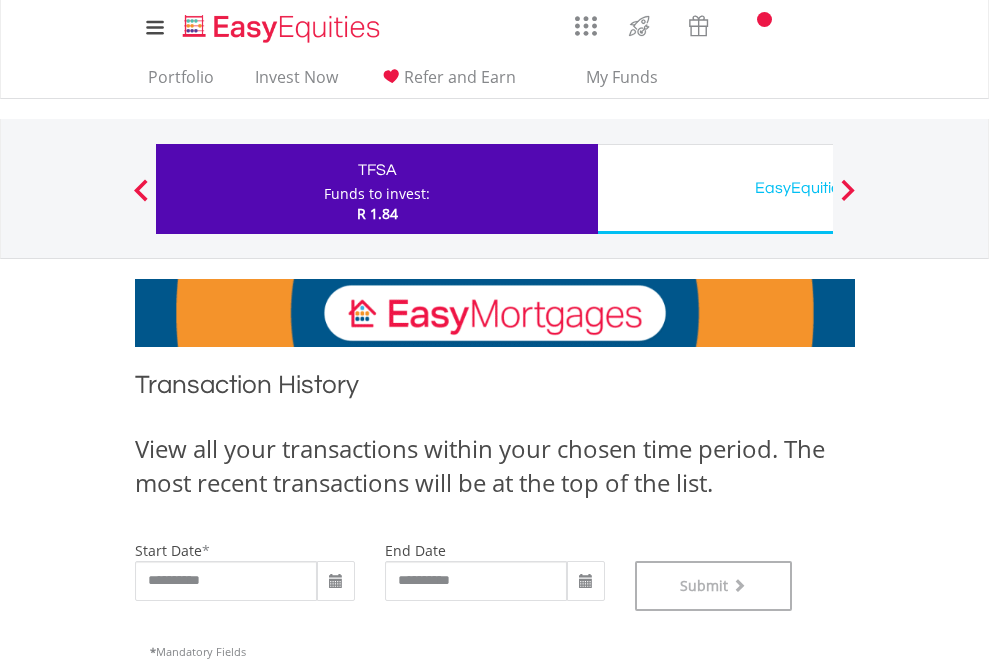 scroll, scrollTop: 811, scrollLeft: 0, axis: vertical 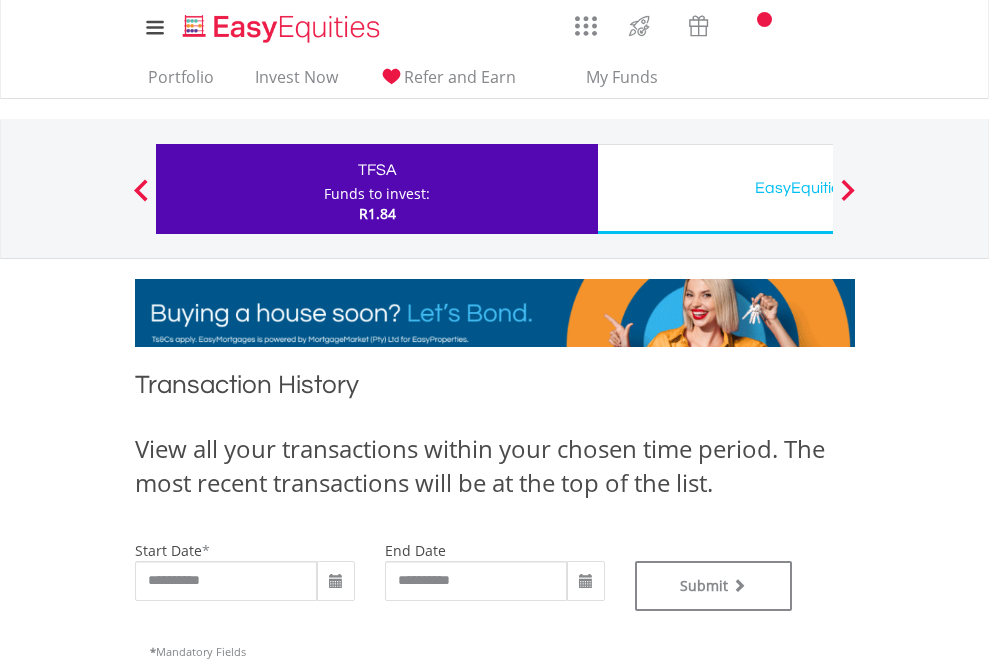 click on "EasyEquities USD" at bounding box center (818, 188) 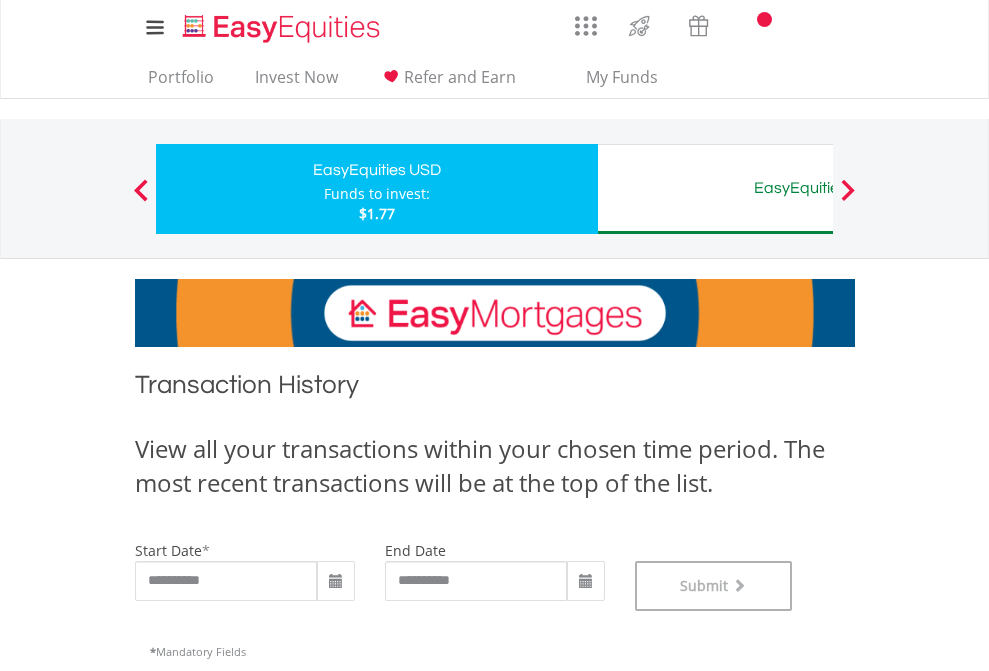 scroll, scrollTop: 811, scrollLeft: 0, axis: vertical 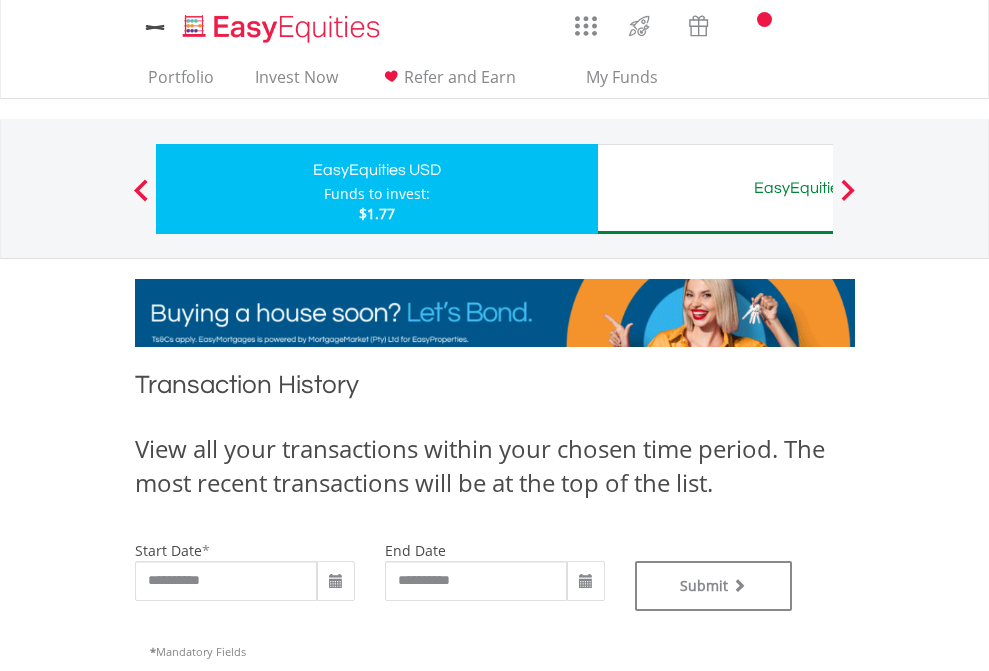 click on "EasyEquities AUD" at bounding box center (818, 188) 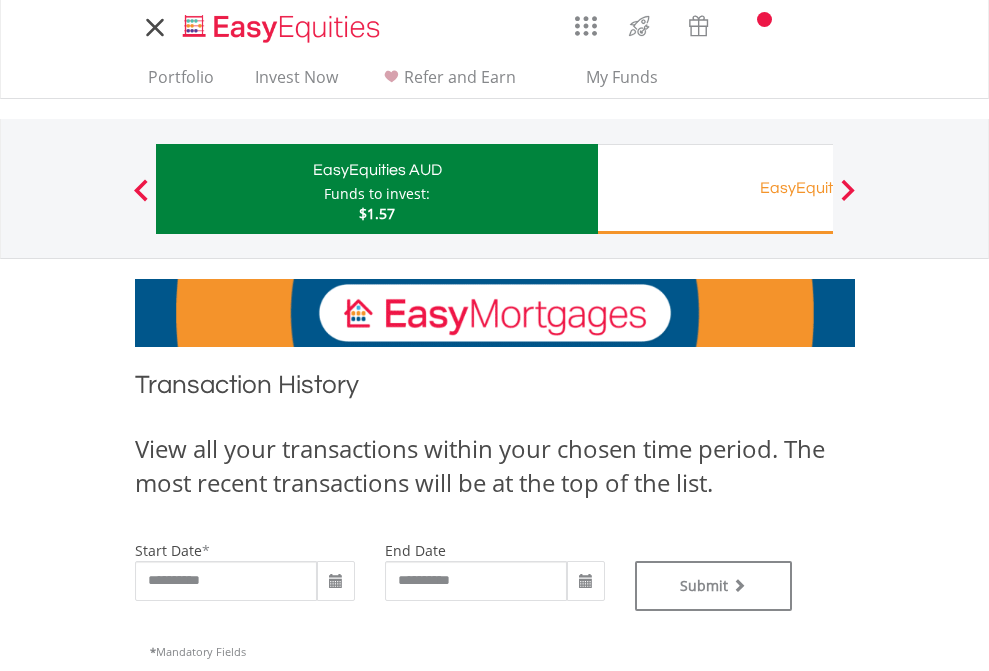 scroll, scrollTop: 0, scrollLeft: 0, axis: both 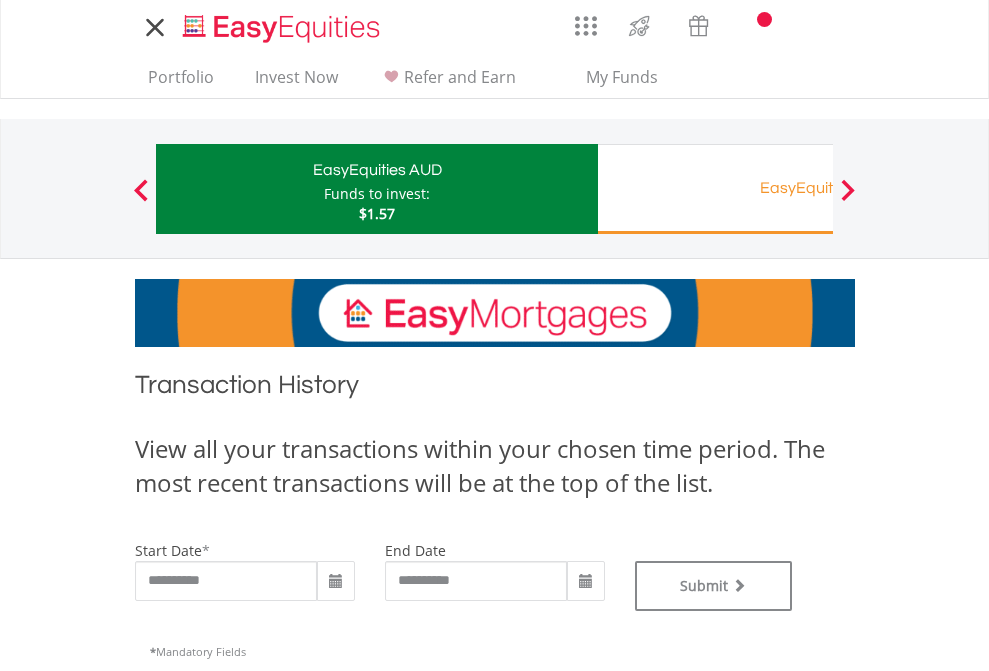 type on "**********" 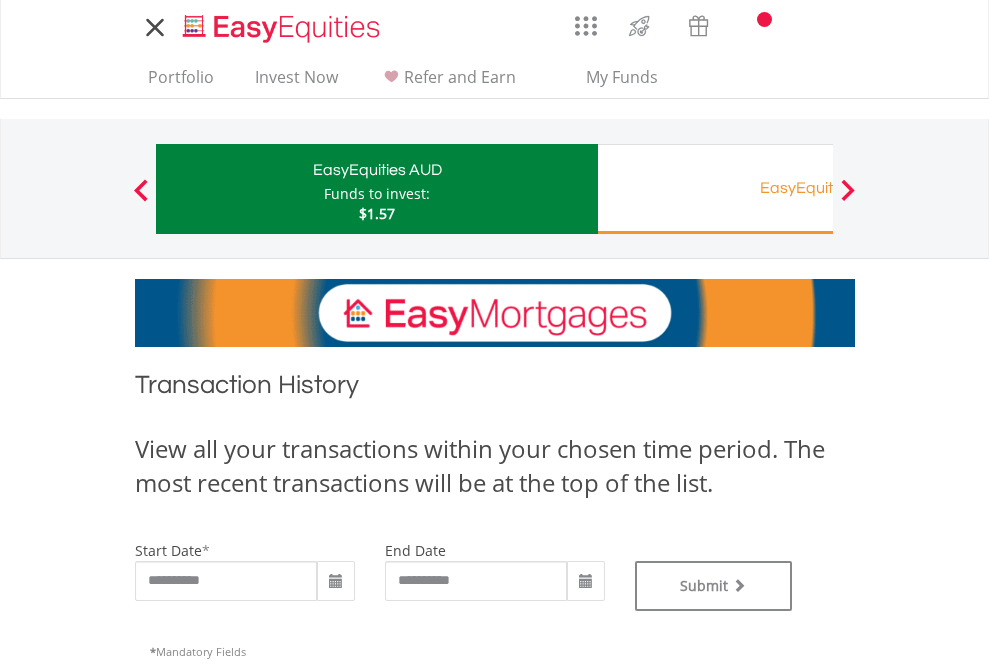 type on "**********" 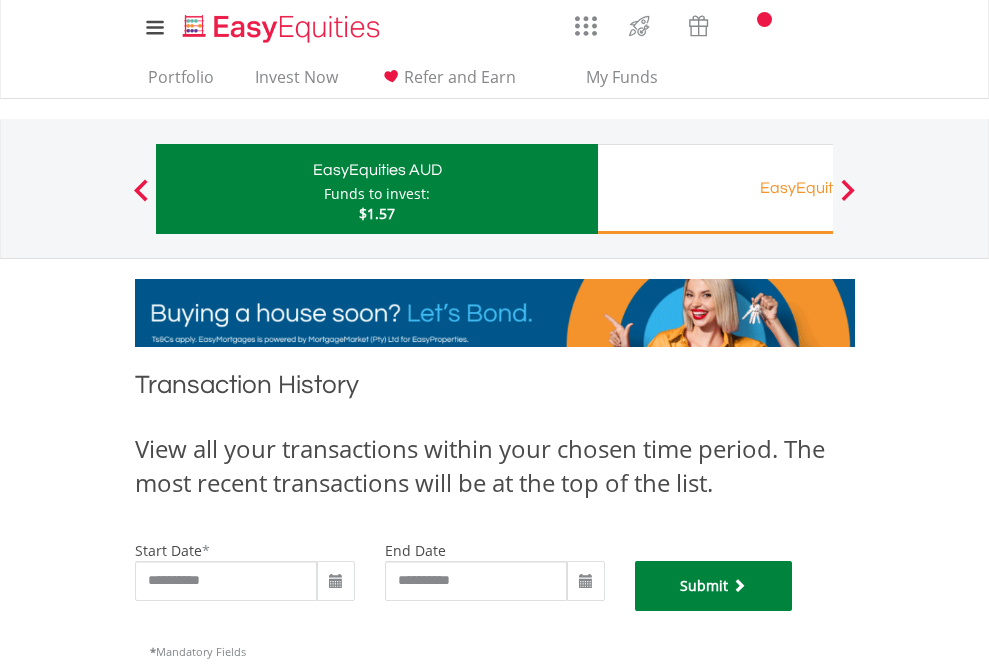 click on "Submit" at bounding box center (714, 586) 